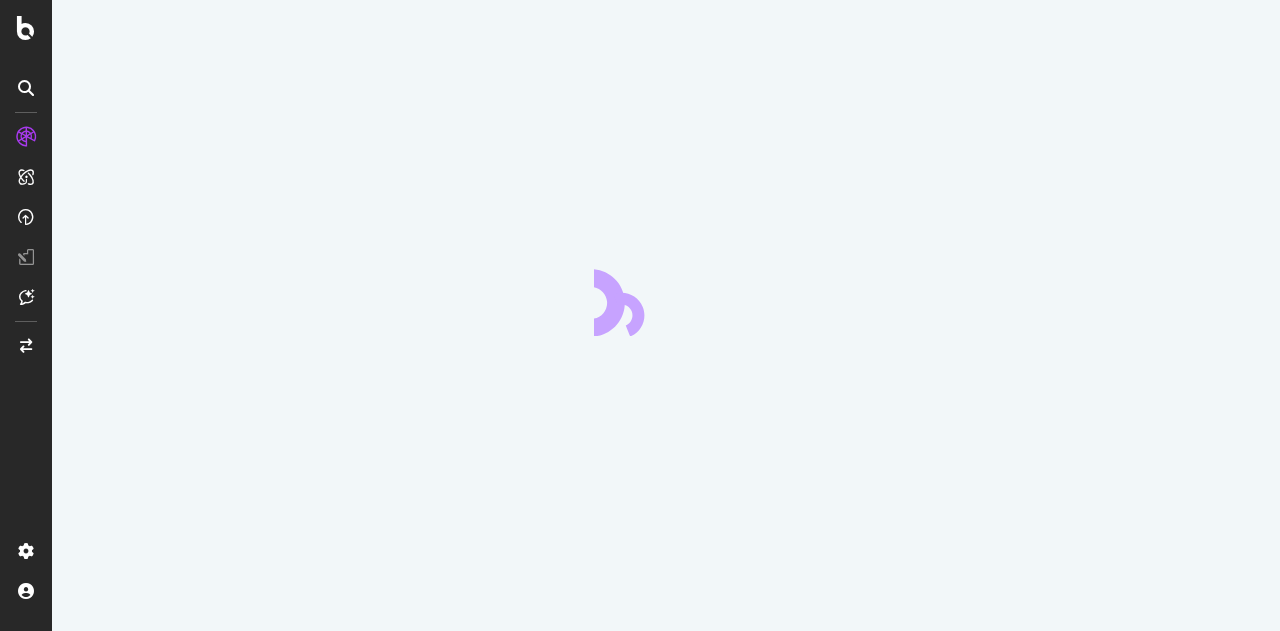scroll, scrollTop: 0, scrollLeft: 0, axis: both 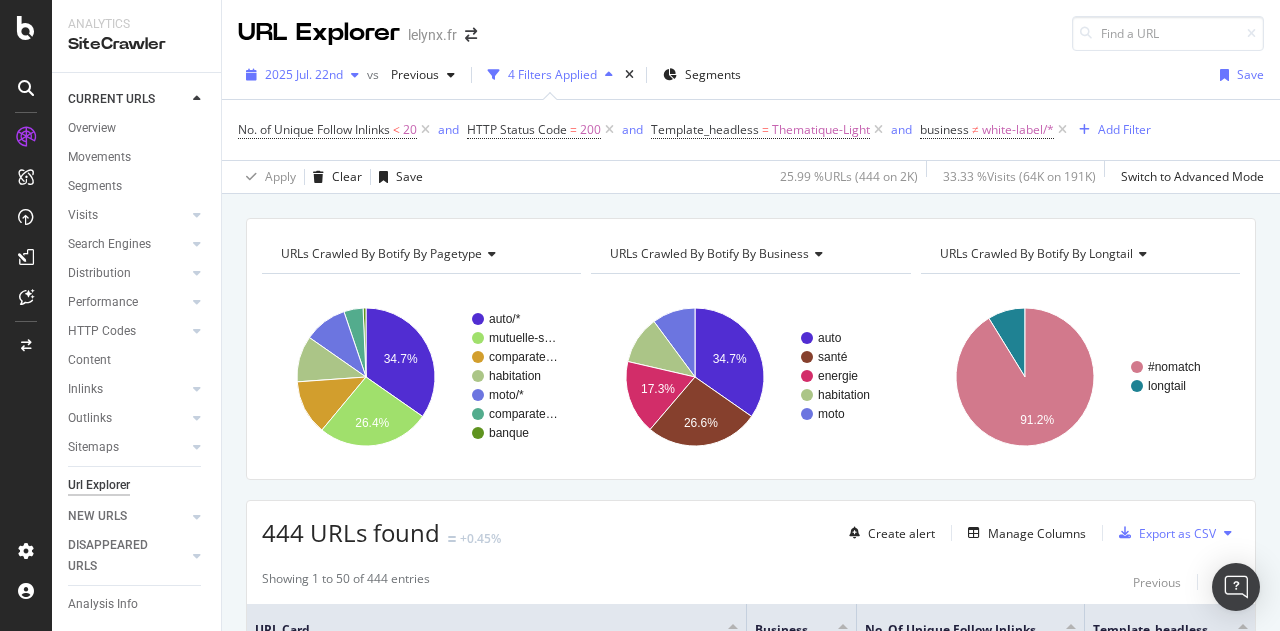 click on "2025 Jul. 22nd" at bounding box center (304, 74) 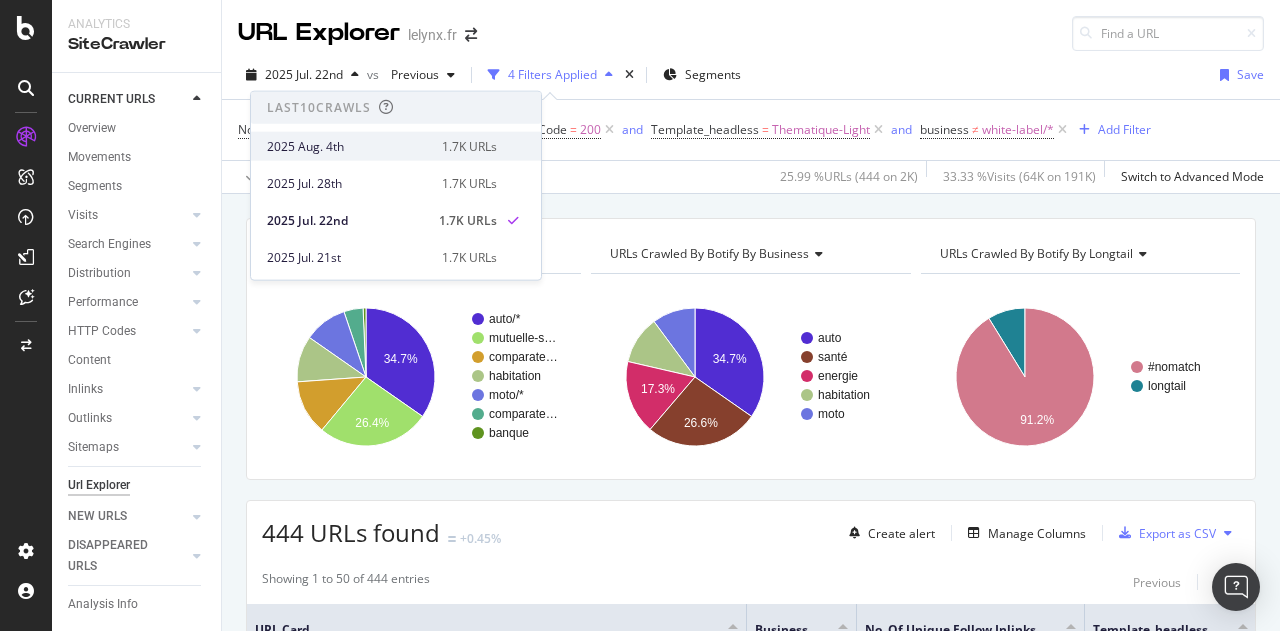 click on "2025 Aug. 4th" at bounding box center [348, 146] 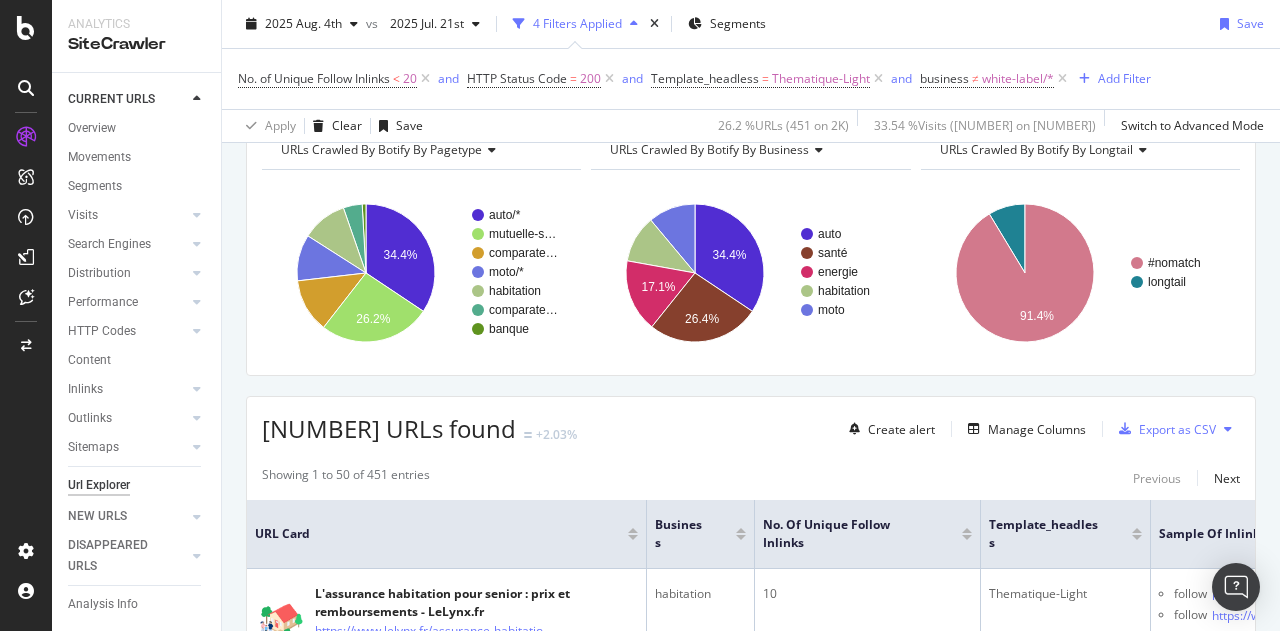 scroll, scrollTop: 110, scrollLeft: 0, axis: vertical 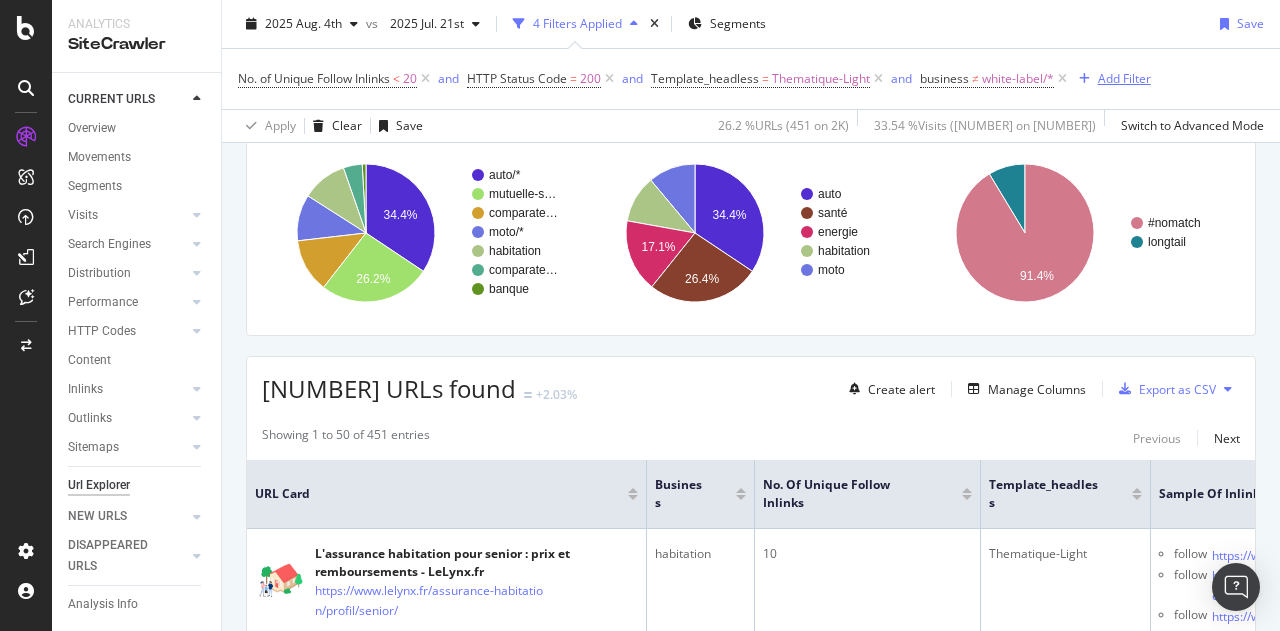click on "Add Filter" at bounding box center (1124, 78) 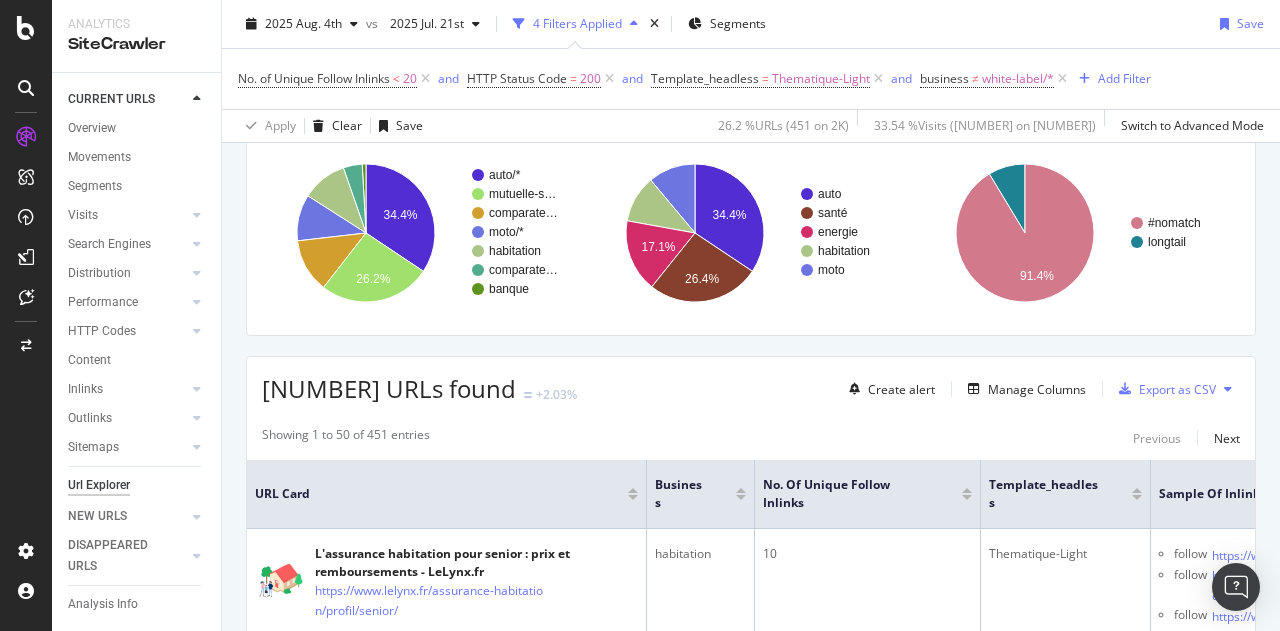 click on "[YEAR] [MONTH] [DAY] vs [YEAR] [MONTH] [DAY] [NUMBER] Filters Applied Segments Save" at bounding box center (751, 28) 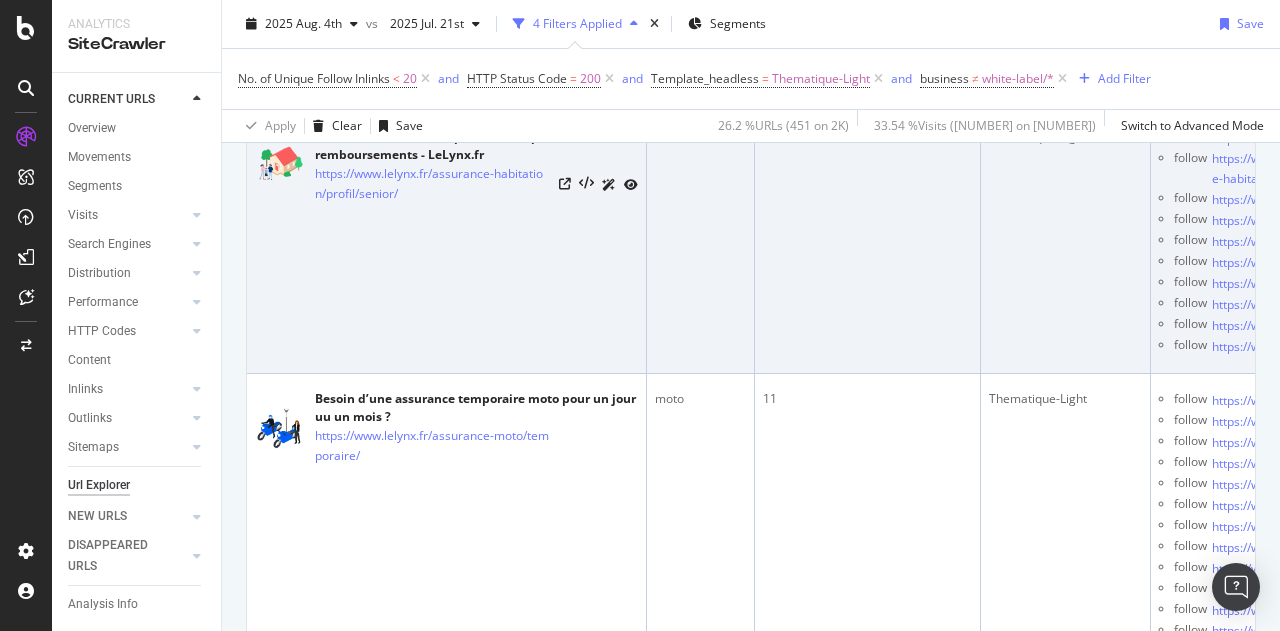 scroll, scrollTop: 565, scrollLeft: 0, axis: vertical 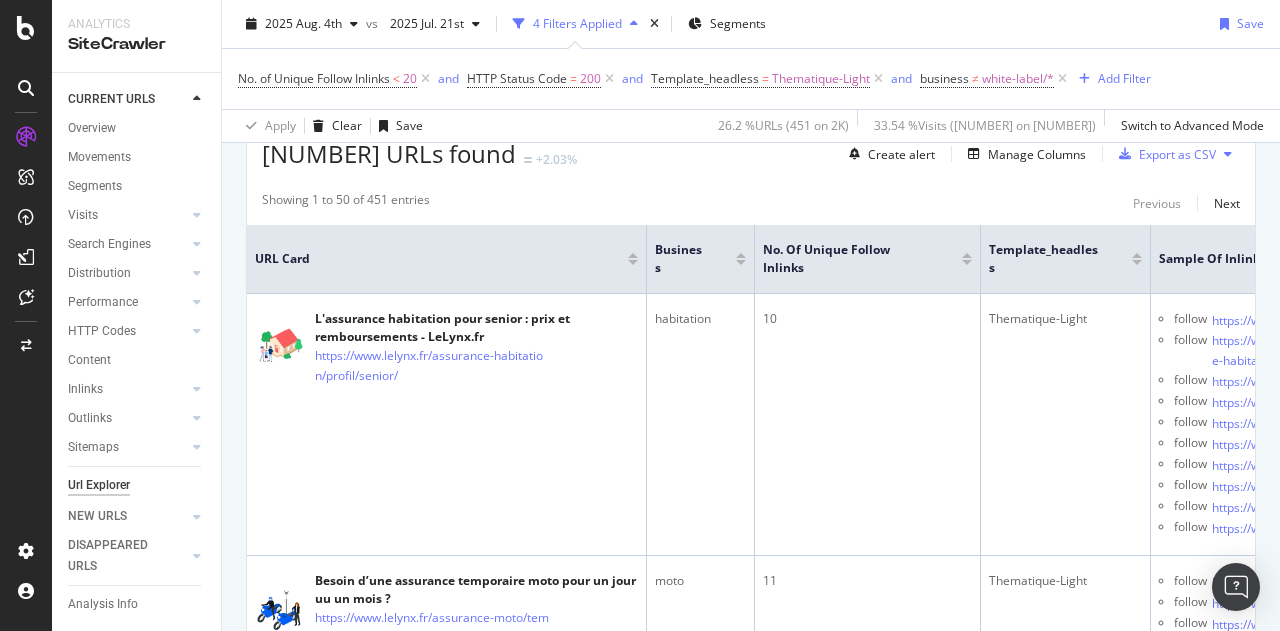 click on "[NUMBER] URLs found +[NUMBER]% Create alert Manage Columns Export as CSV" at bounding box center [751, 146] 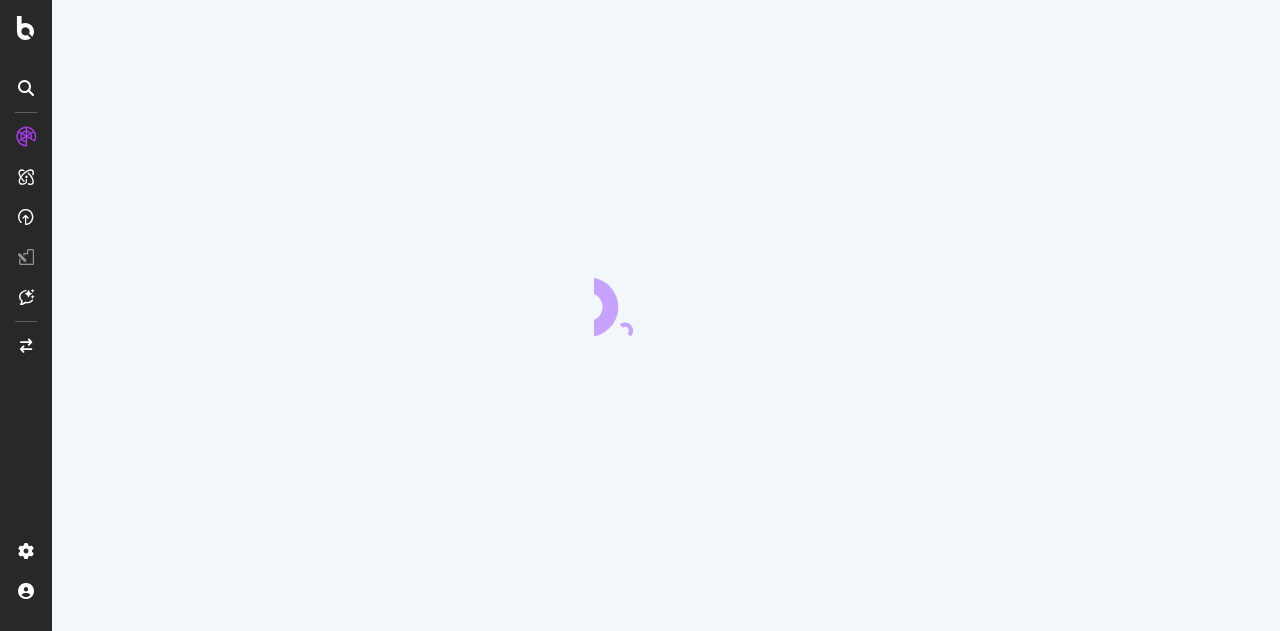 scroll, scrollTop: 0, scrollLeft: 0, axis: both 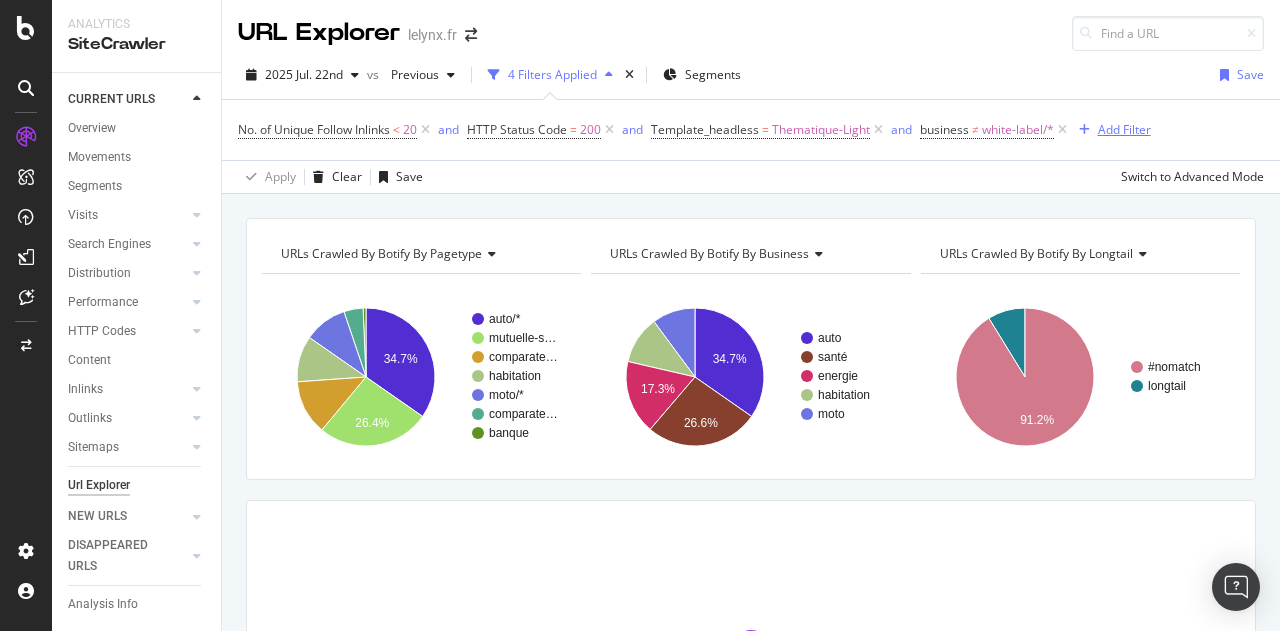 click on "Add Filter" at bounding box center [1124, 129] 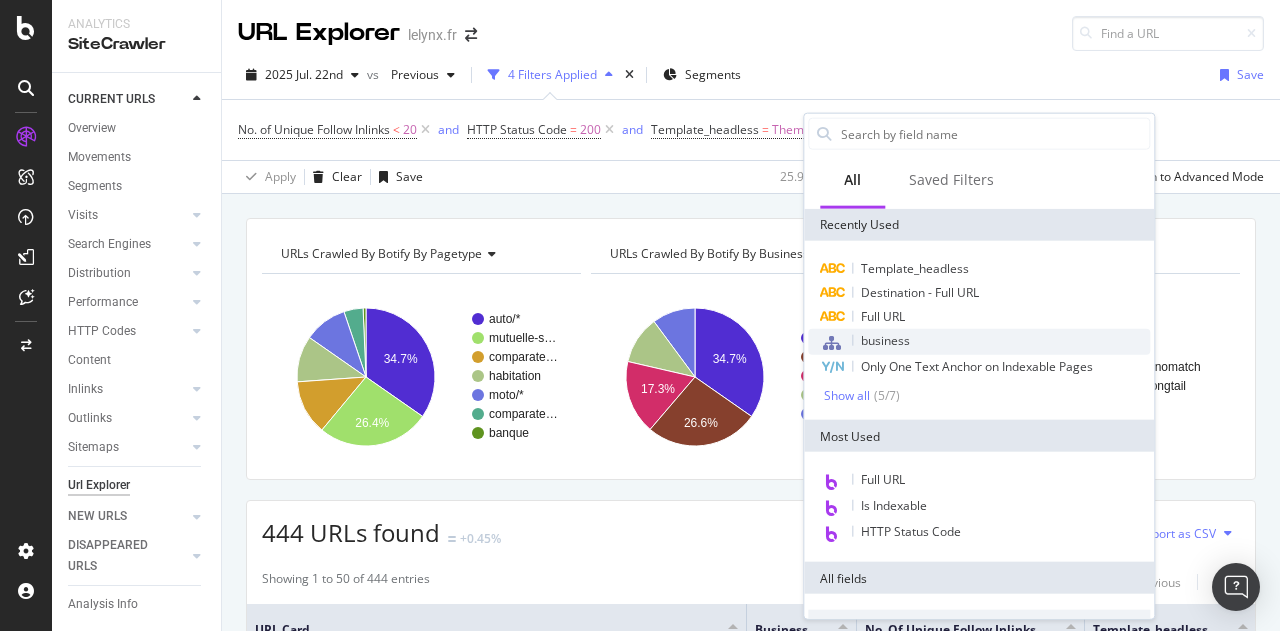 click on "business" at bounding box center [885, 340] 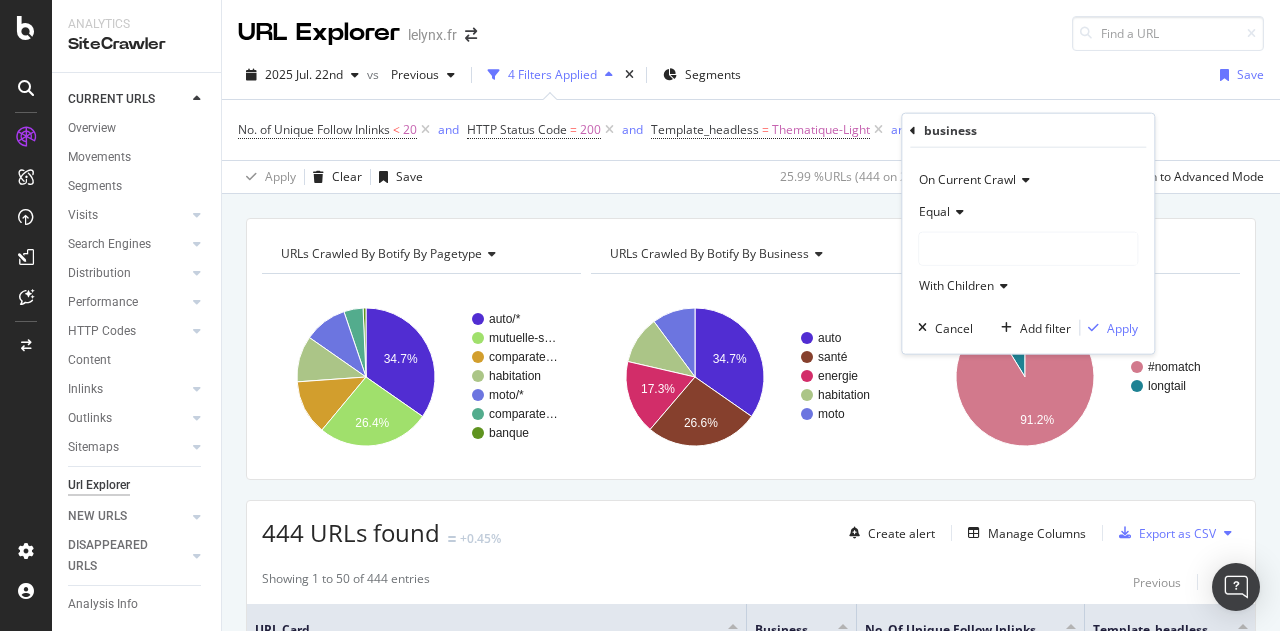 click at bounding box center [1028, 249] 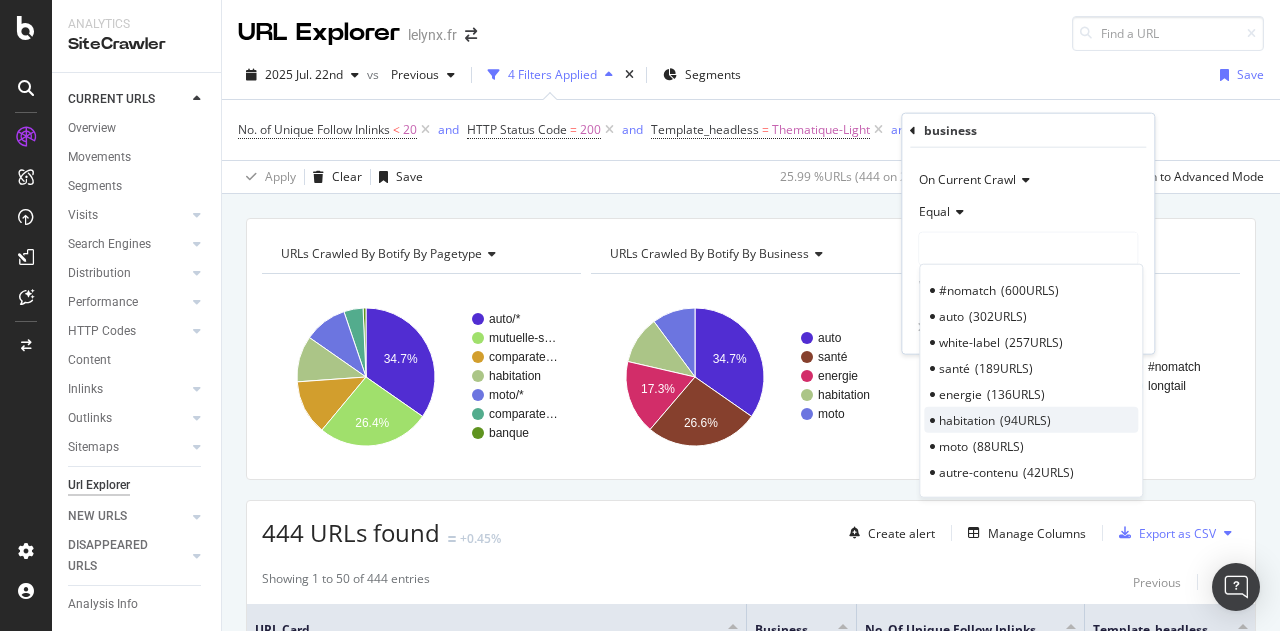 click on "habitation" at bounding box center [967, 419] 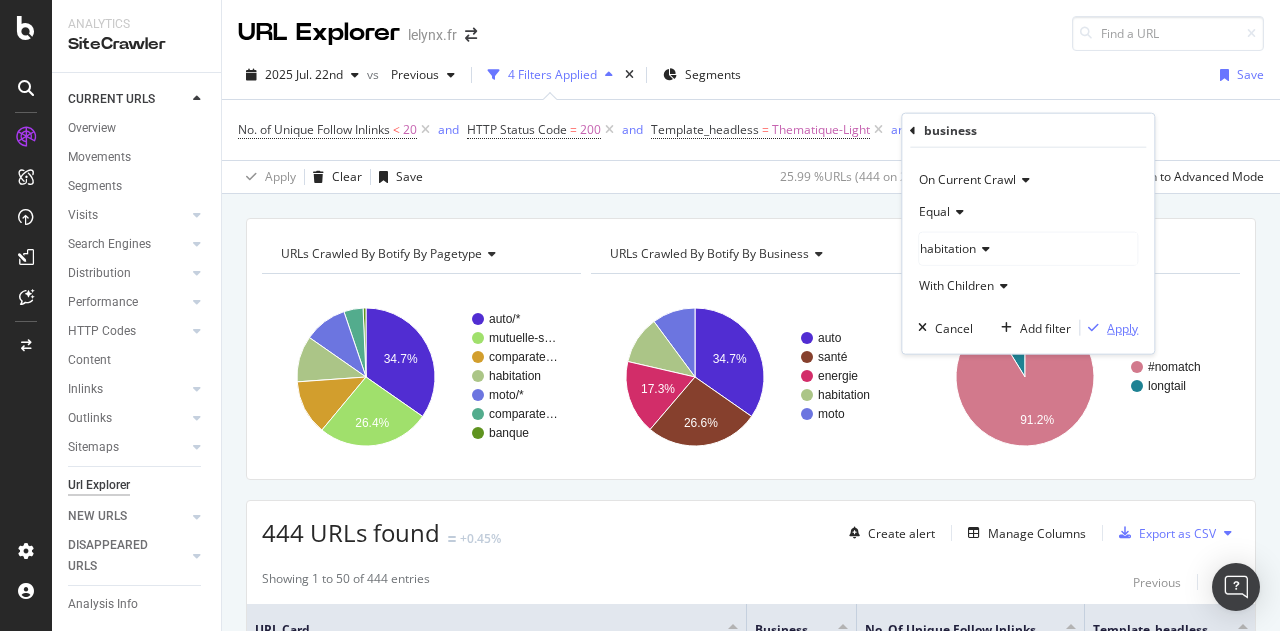 click on "Apply" at bounding box center (1122, 327) 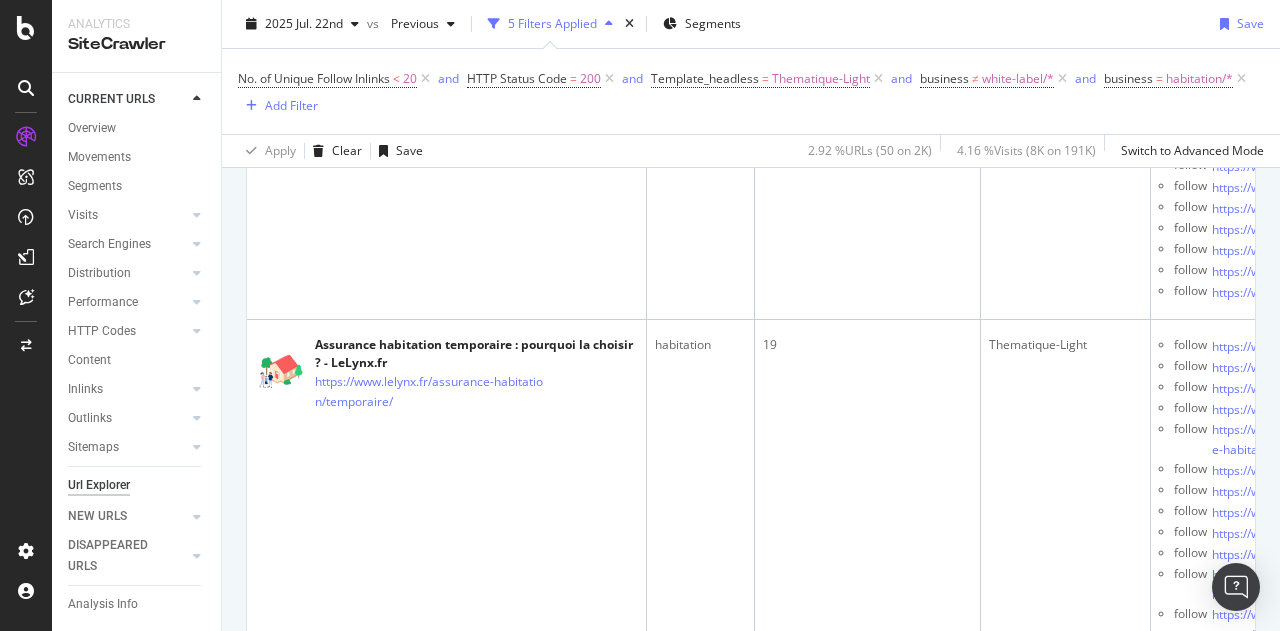 scroll, scrollTop: 646, scrollLeft: 0, axis: vertical 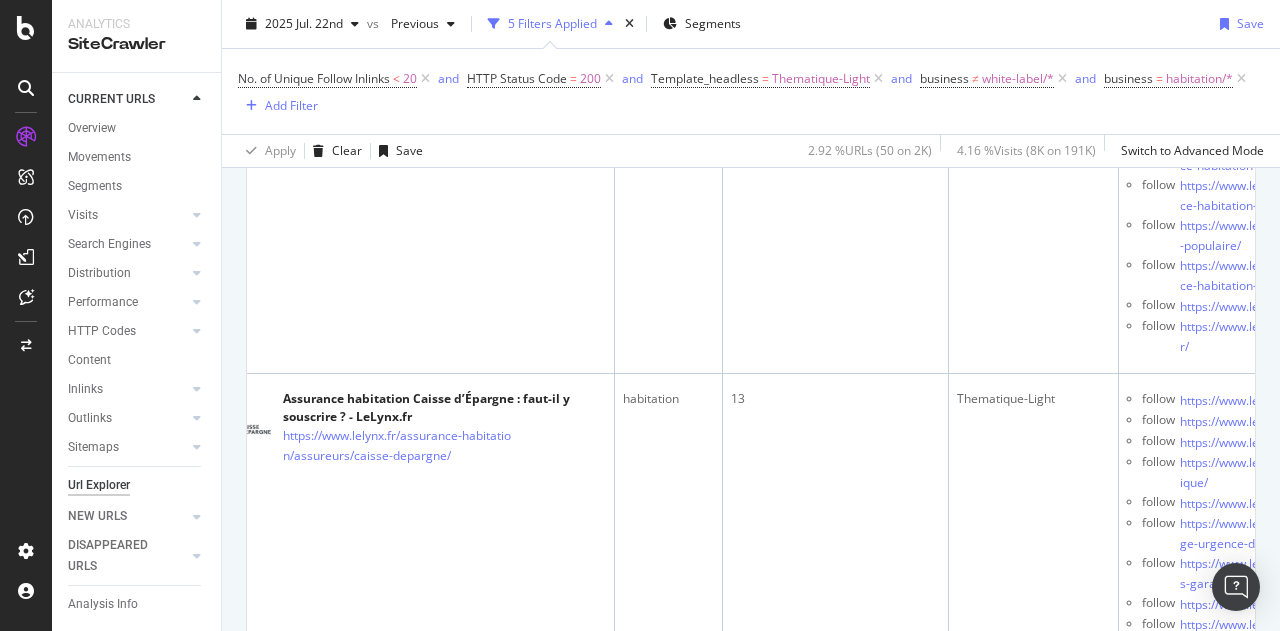click on "habitation" at bounding box center (669, 156) 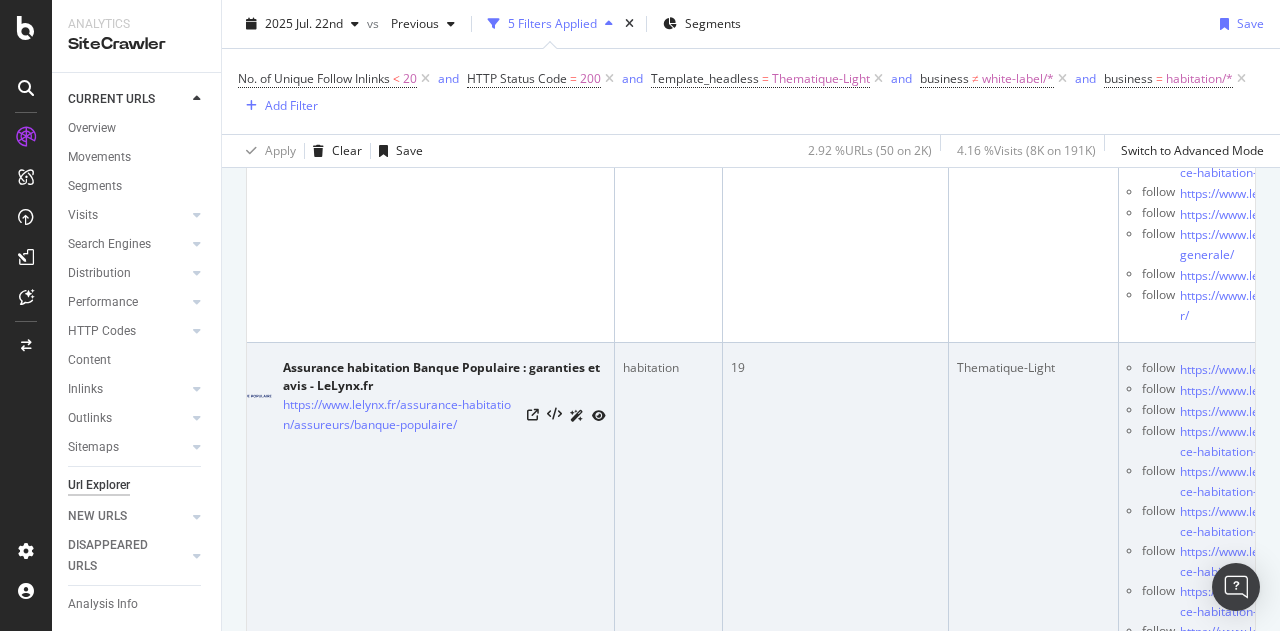 scroll, scrollTop: 11264, scrollLeft: 0, axis: vertical 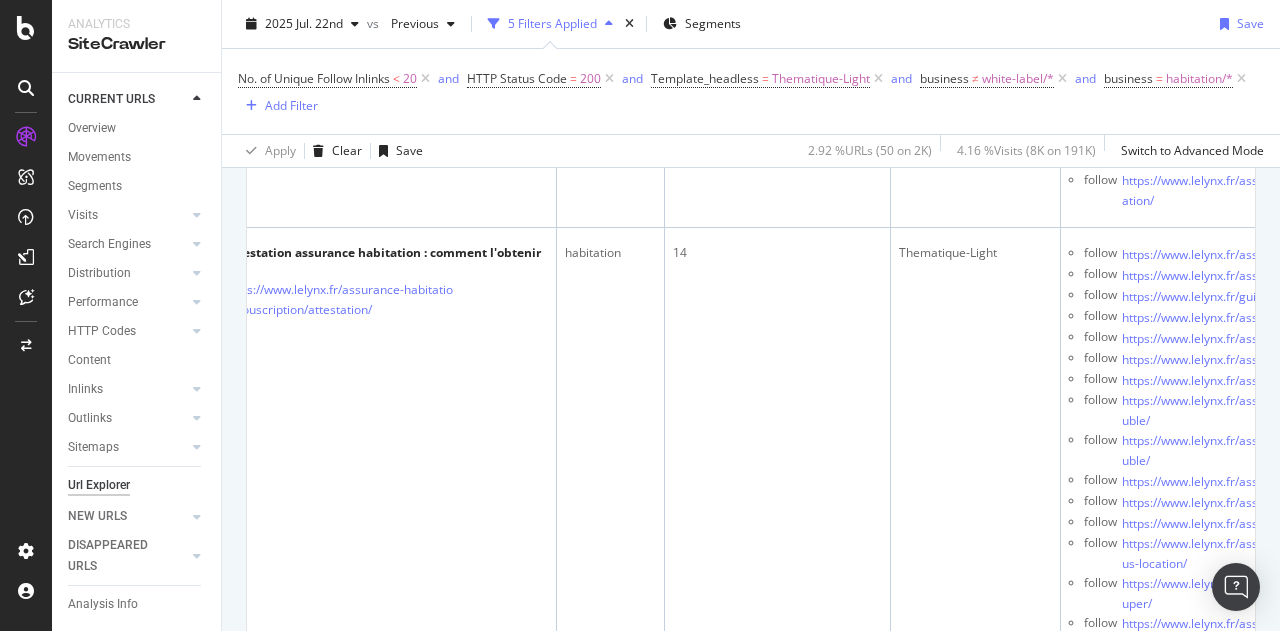 click on "No. of Unique Follow Inlinks   <     20 and HTTP Status Code   =     200 and Template_headless   =     Thematique-Light and business   ≠     white-label/* and business   =     habitation/* Add Filter" at bounding box center [751, 91] 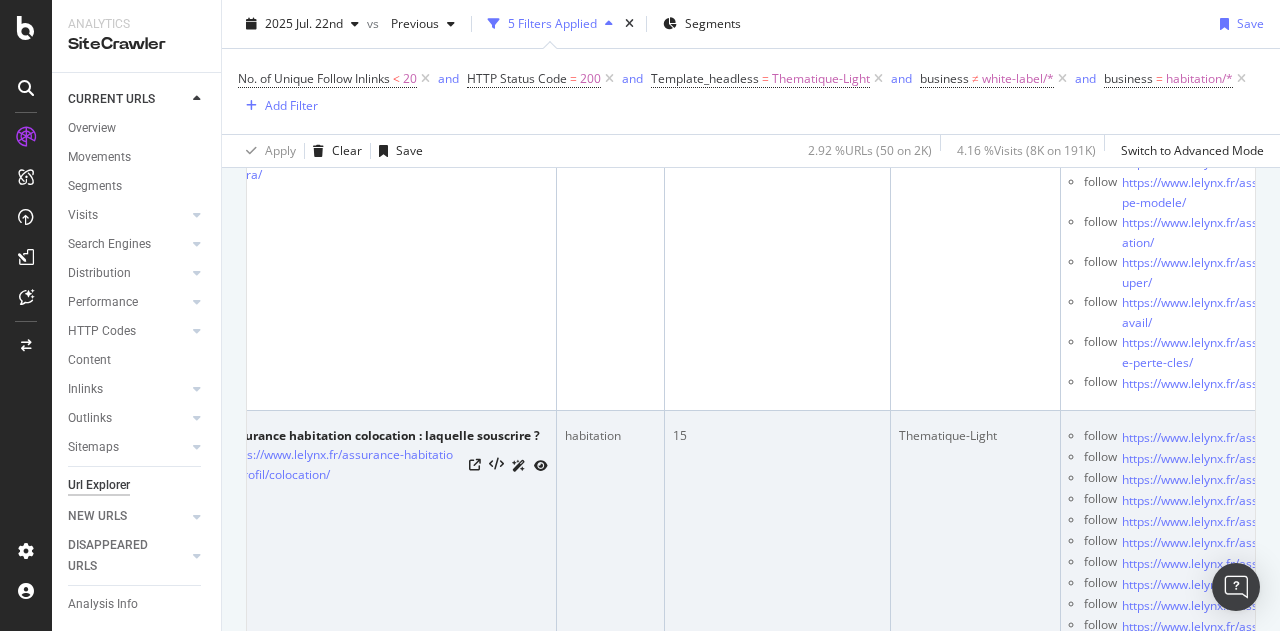 scroll, scrollTop: 7411, scrollLeft: 0, axis: vertical 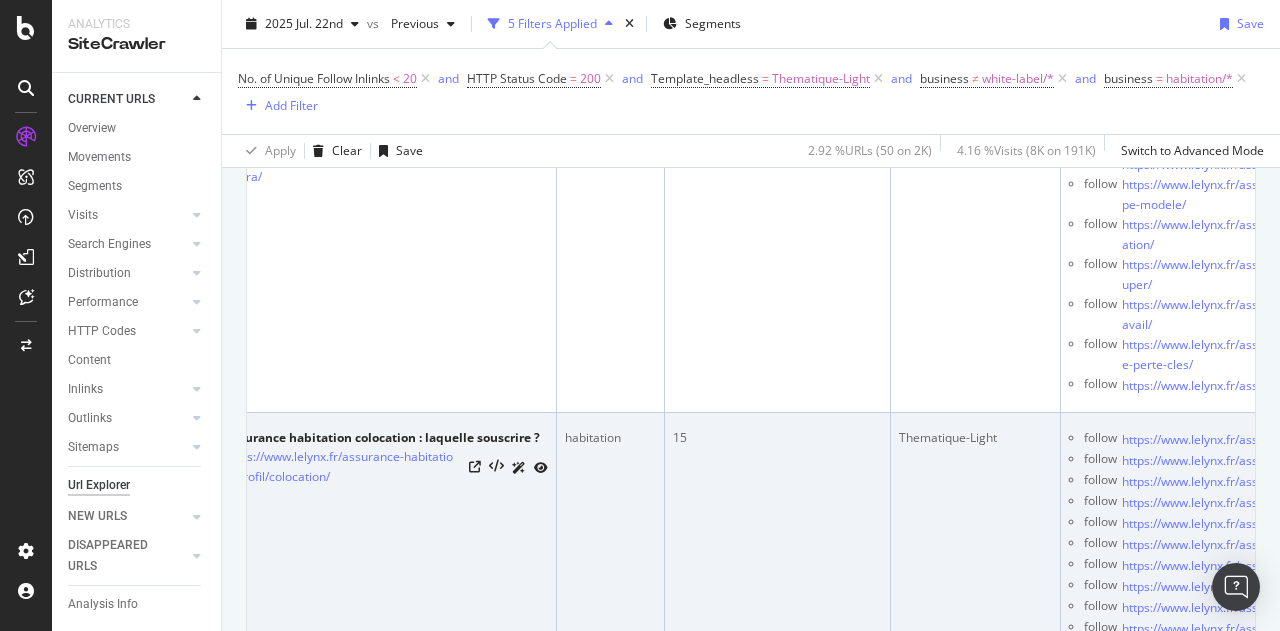 click on "https://www.lelynx.fr/assurance-habitation/temporaire/pour-compte-de-qui-appartiendra/" at bounding box center (386, 157) 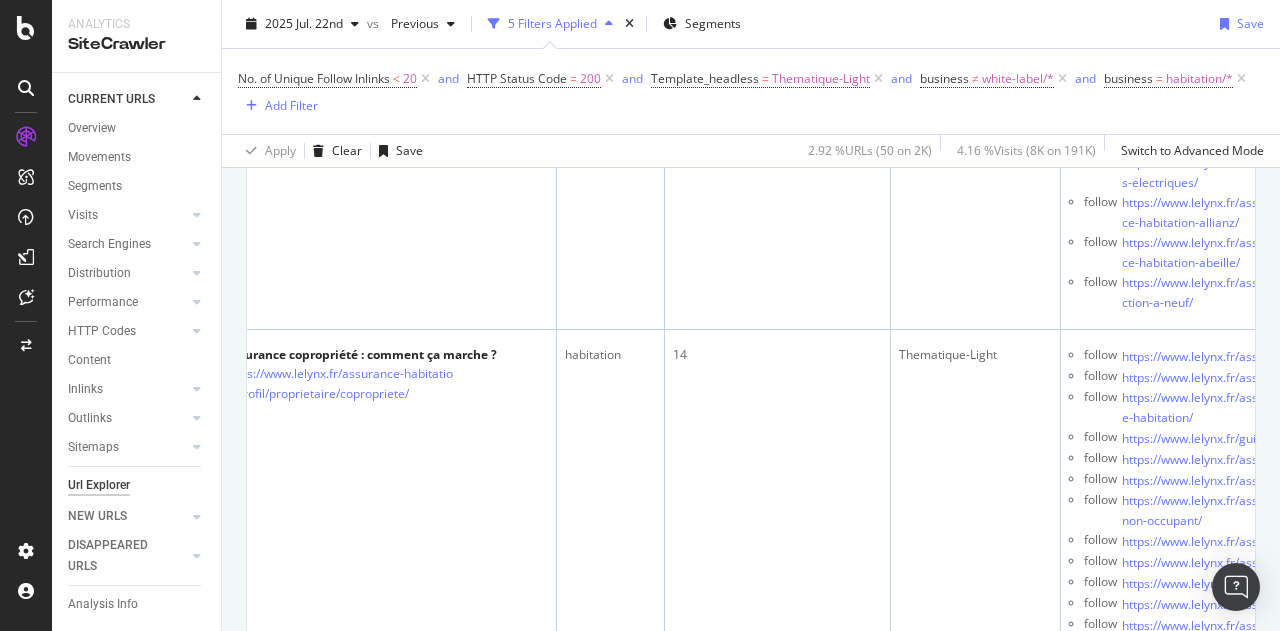 scroll, scrollTop: 2631, scrollLeft: 0, axis: vertical 